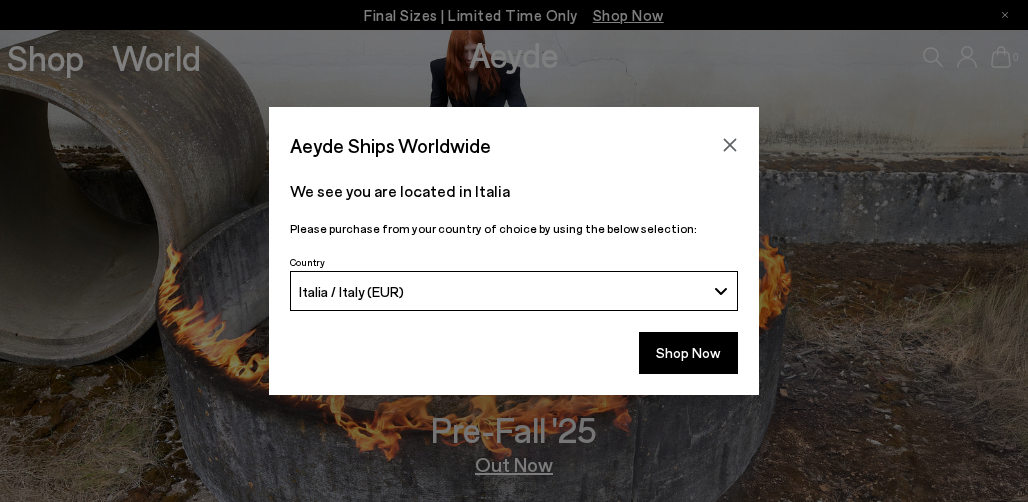 scroll, scrollTop: 0, scrollLeft: 0, axis: both 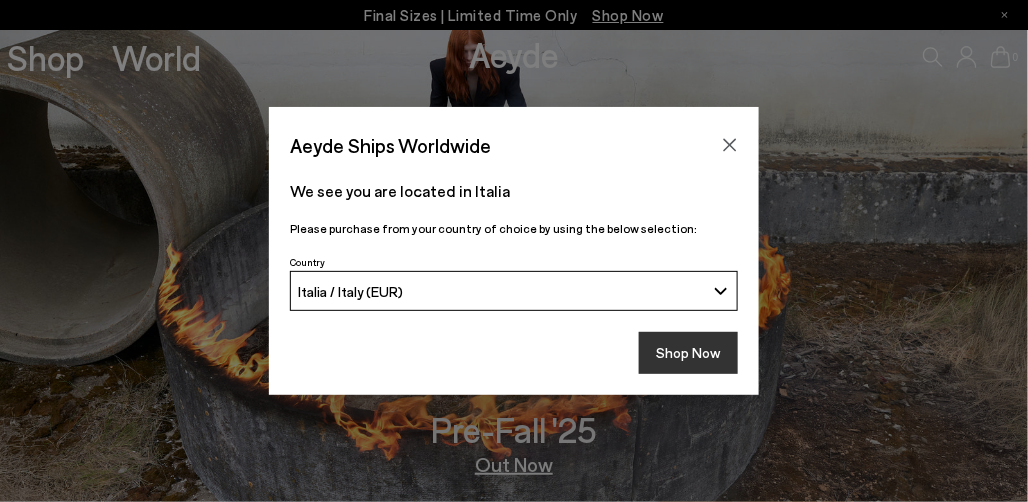 click on "Shop Now" at bounding box center (688, 353) 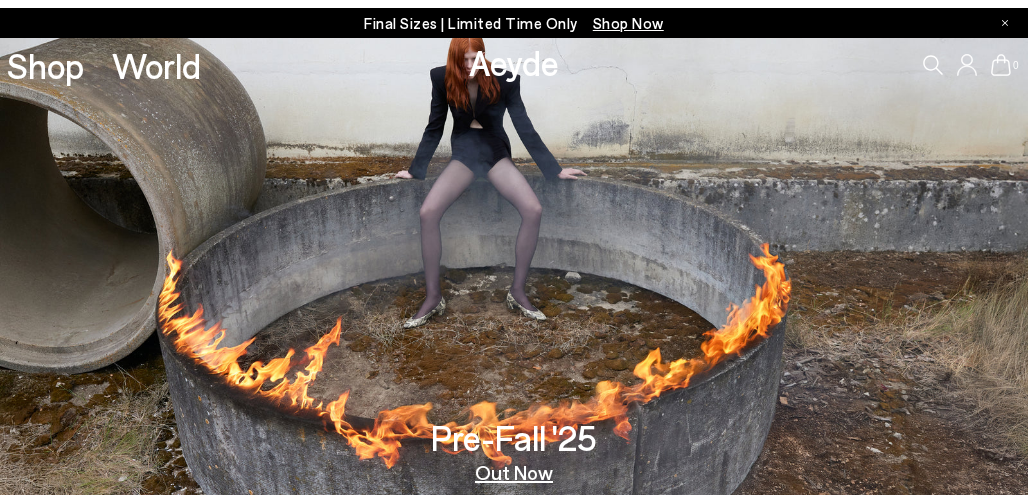 scroll, scrollTop: 0, scrollLeft: 0, axis: both 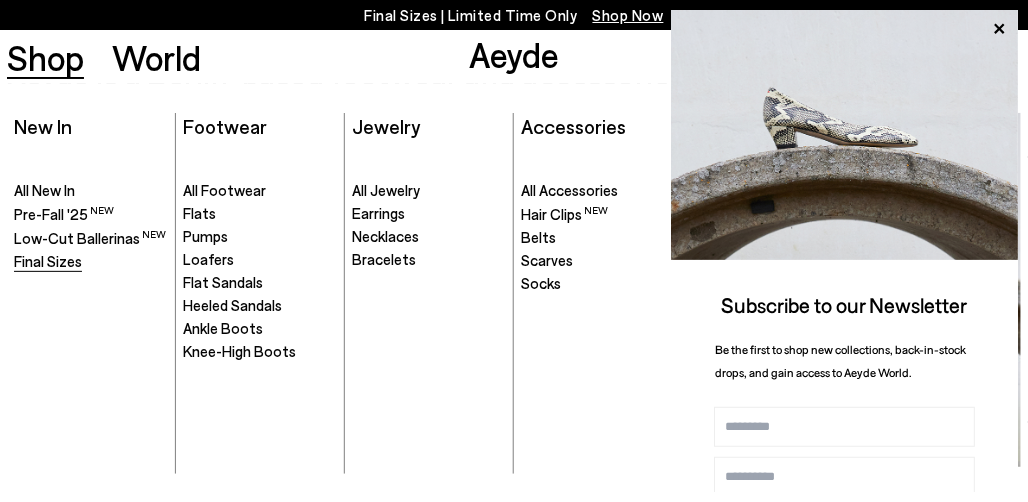 click on "Final Sizes" at bounding box center [48, 261] 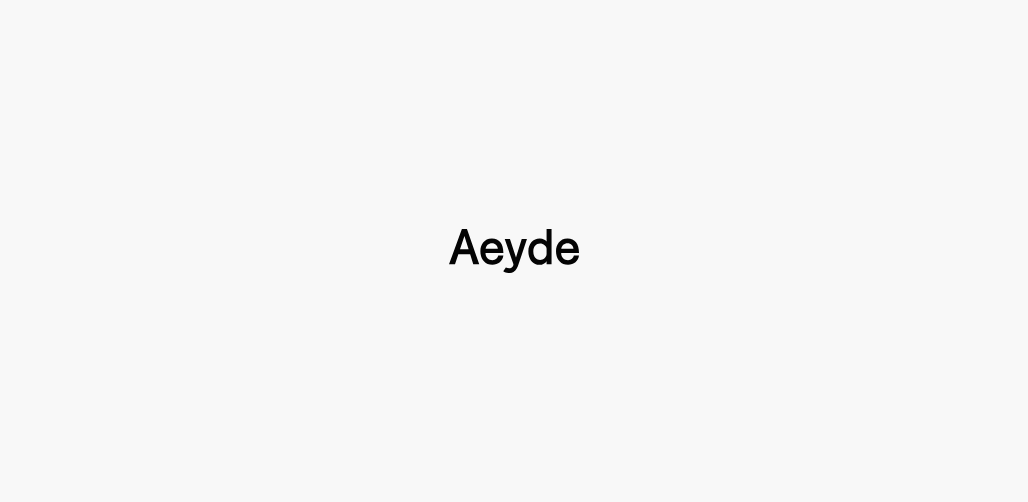 type 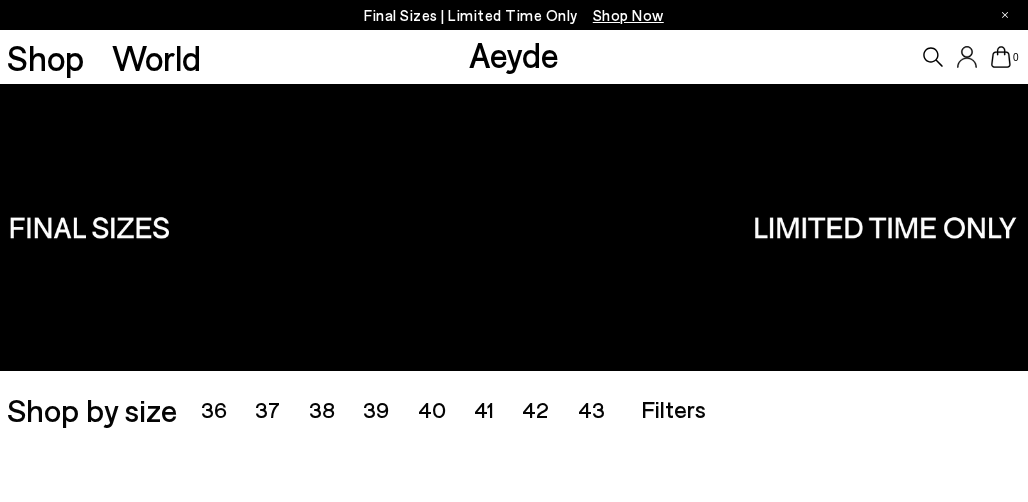 scroll, scrollTop: 0, scrollLeft: 0, axis: both 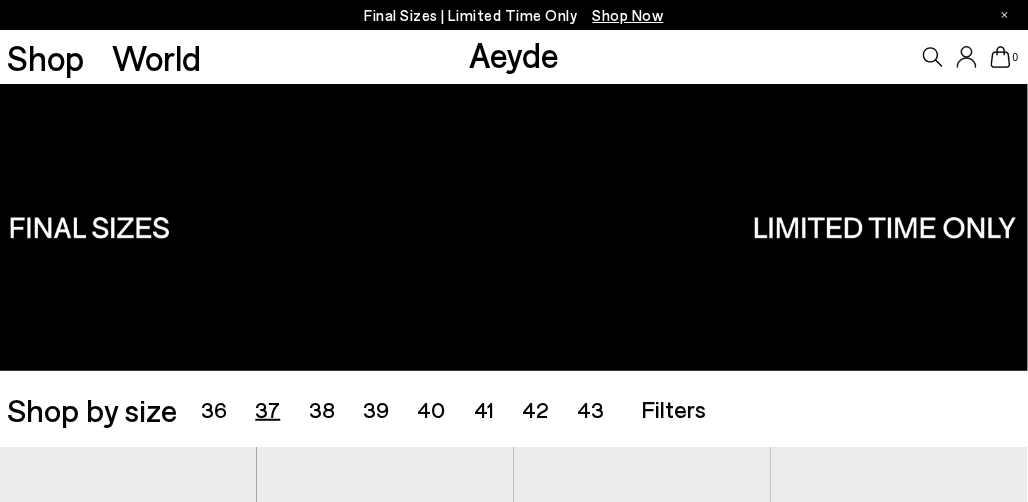 click on "37" at bounding box center [267, 409] 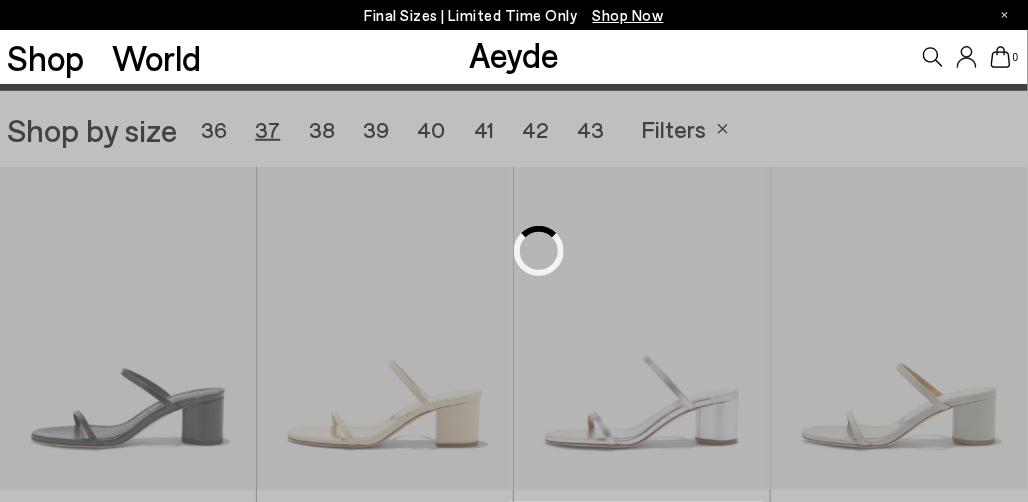 scroll, scrollTop: 286, scrollLeft: 0, axis: vertical 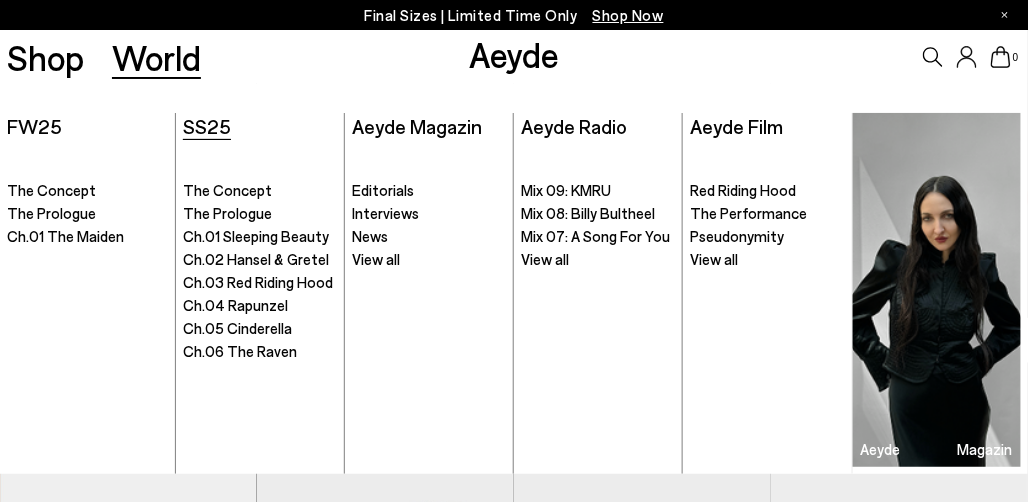 click on "SS25" at bounding box center [207, 126] 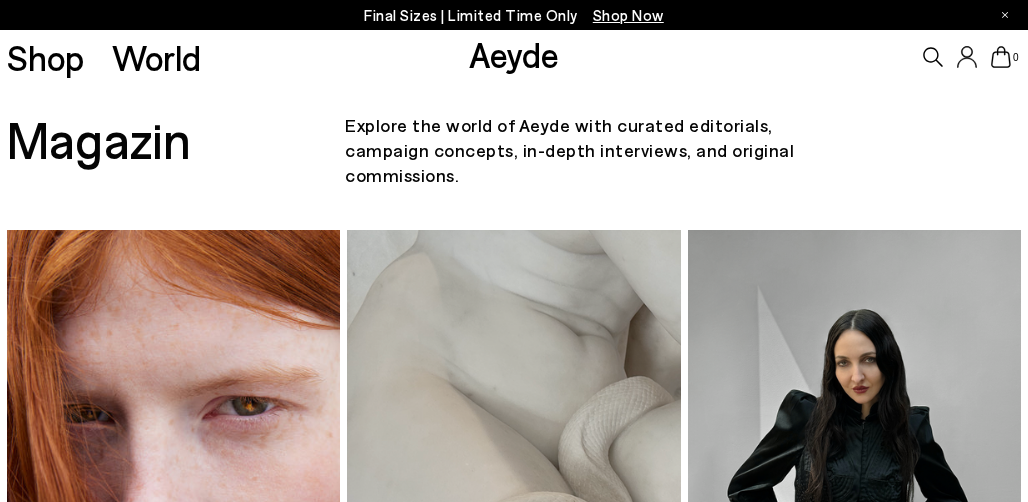 scroll, scrollTop: 0, scrollLeft: 0, axis: both 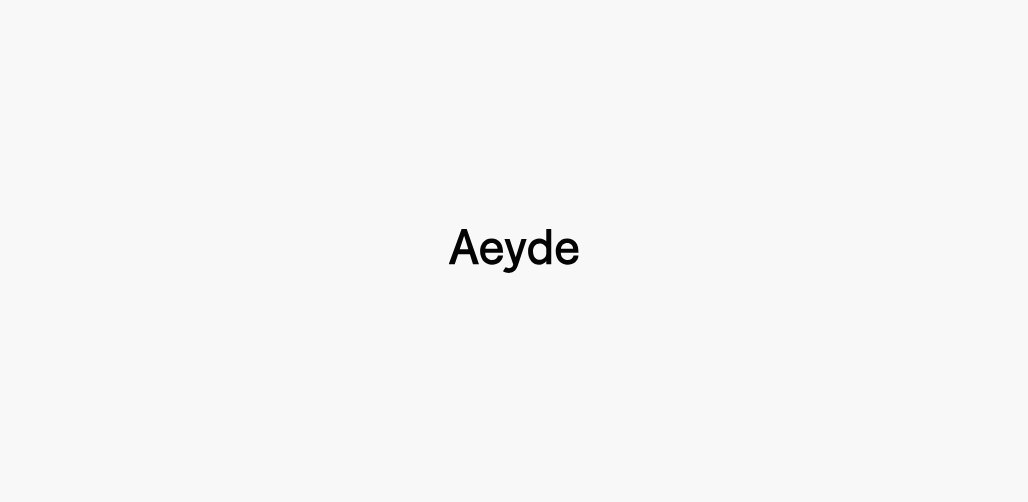 type 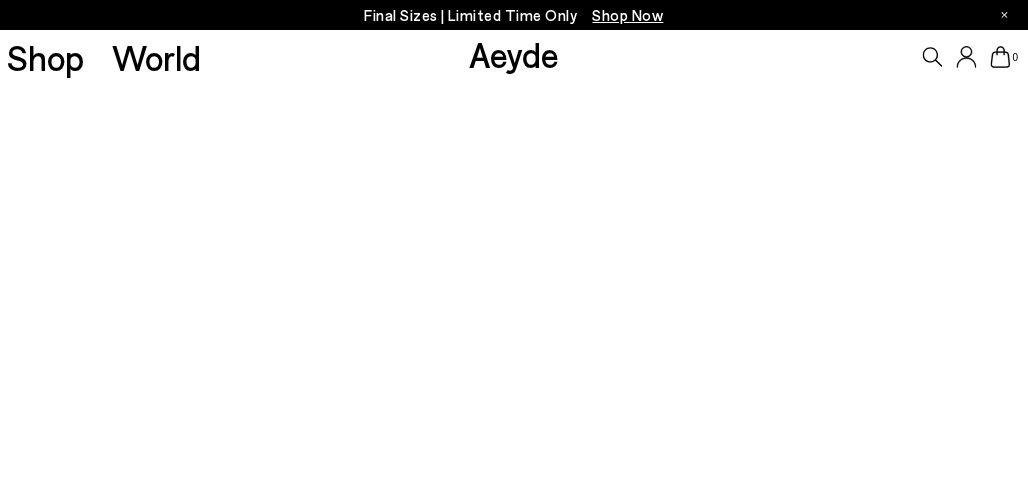 scroll, scrollTop: 2288, scrollLeft: 0, axis: vertical 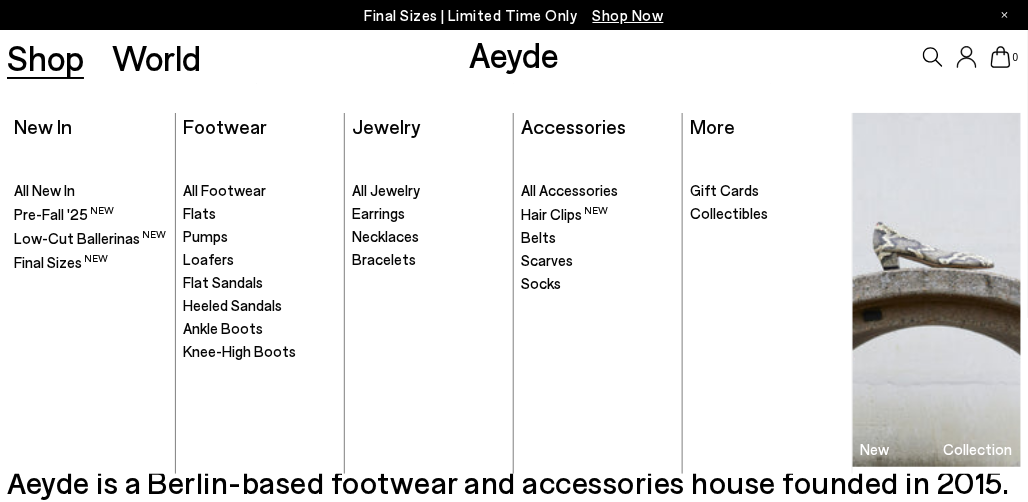 click on "Shop" at bounding box center (45, 57) 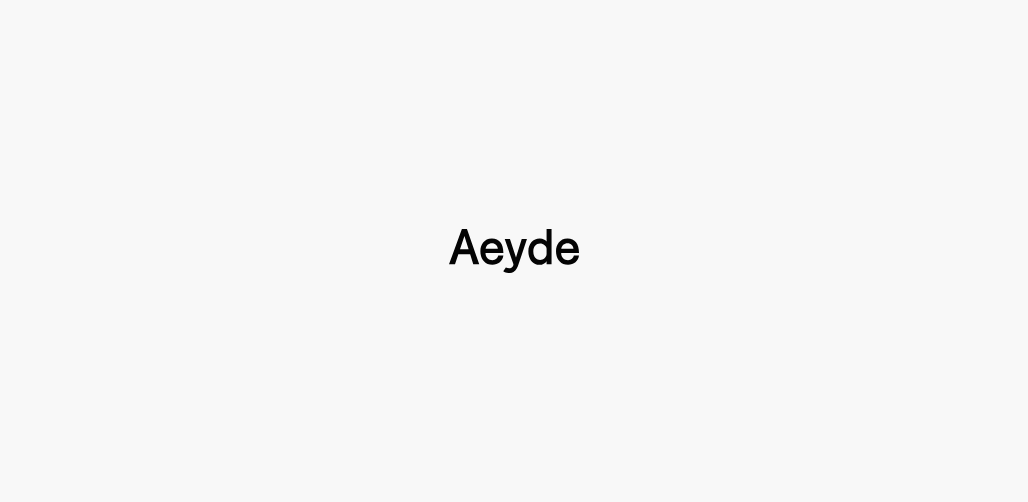 type 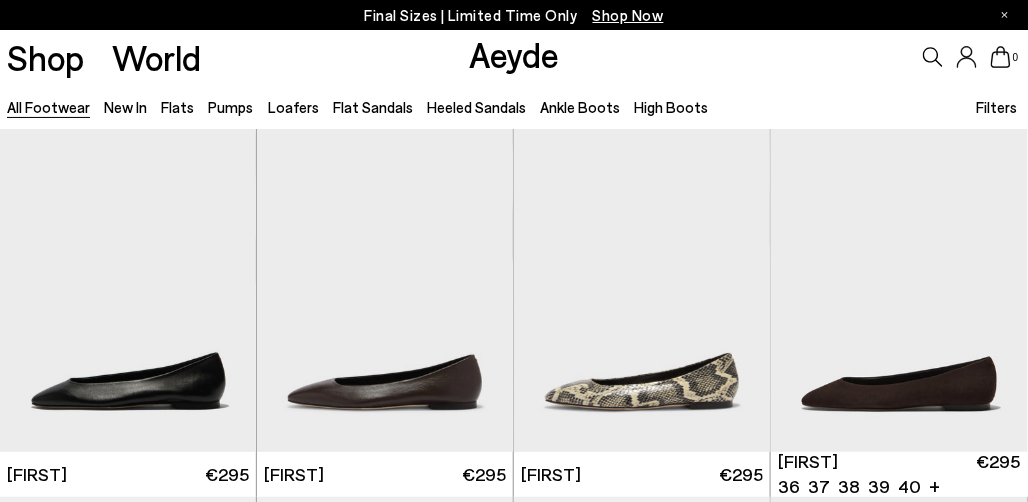 scroll, scrollTop: 40, scrollLeft: 0, axis: vertical 